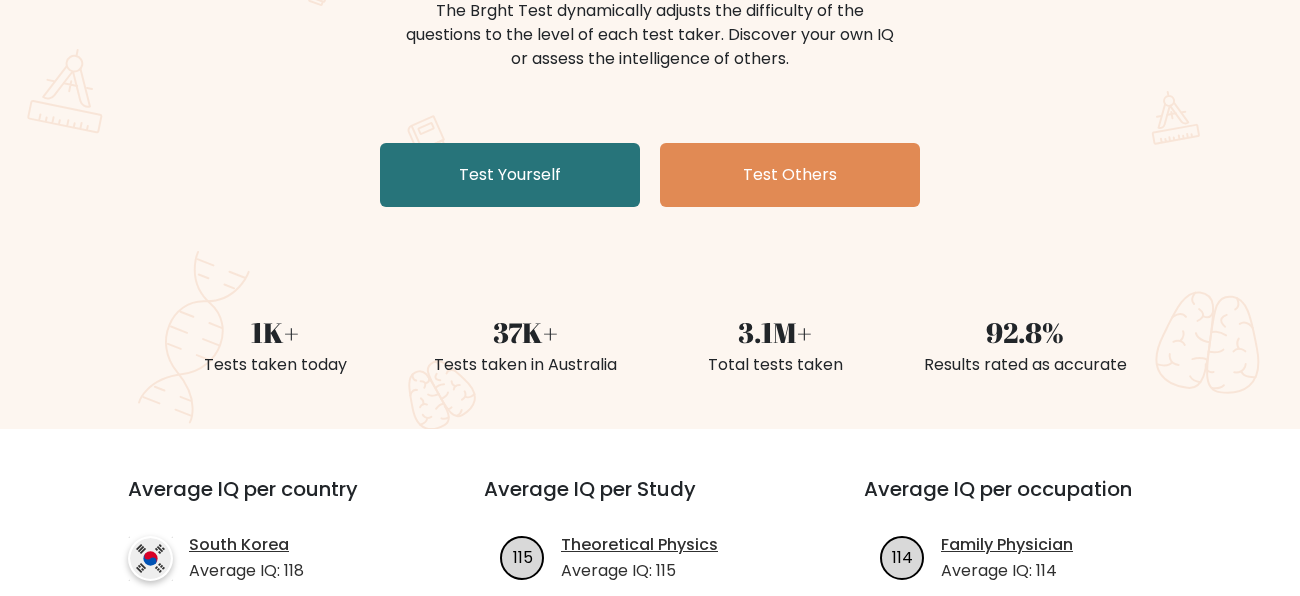 scroll, scrollTop: 279, scrollLeft: 0, axis: vertical 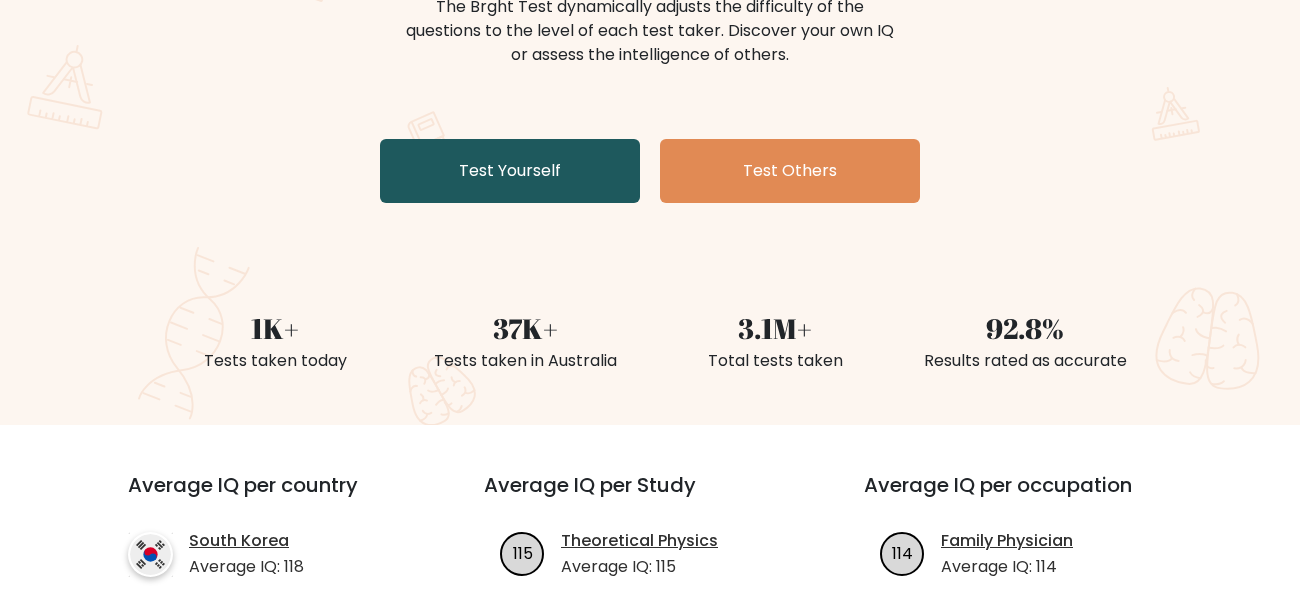 click on "Test Yourself" at bounding box center [510, 171] 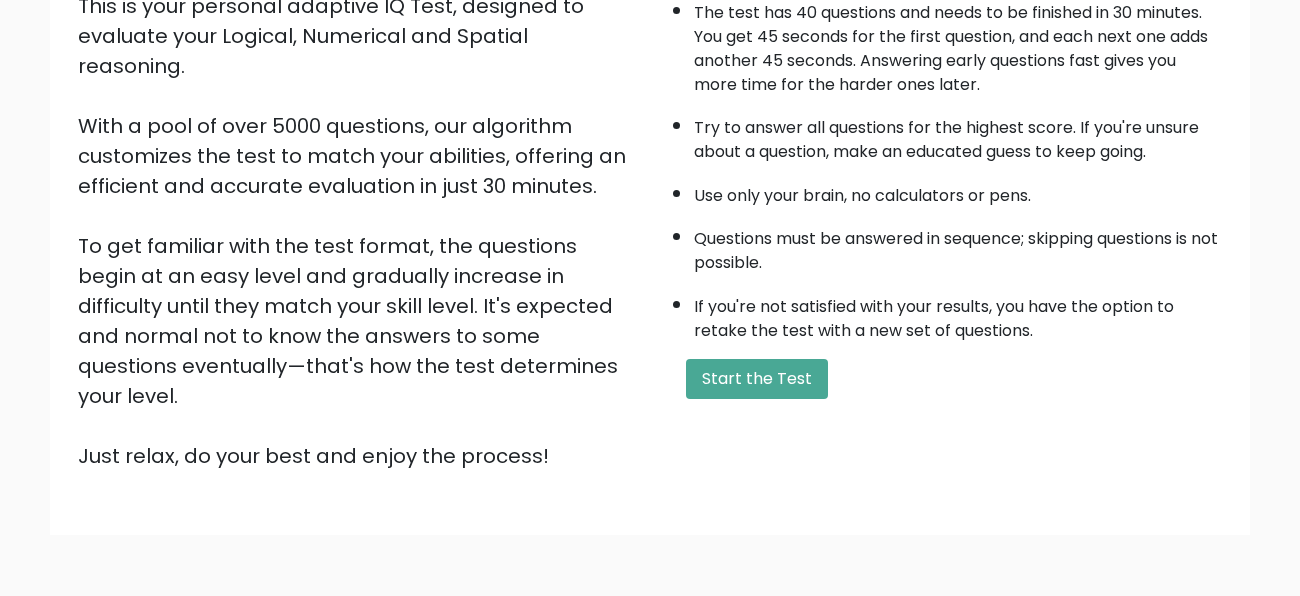 scroll, scrollTop: 319, scrollLeft: 0, axis: vertical 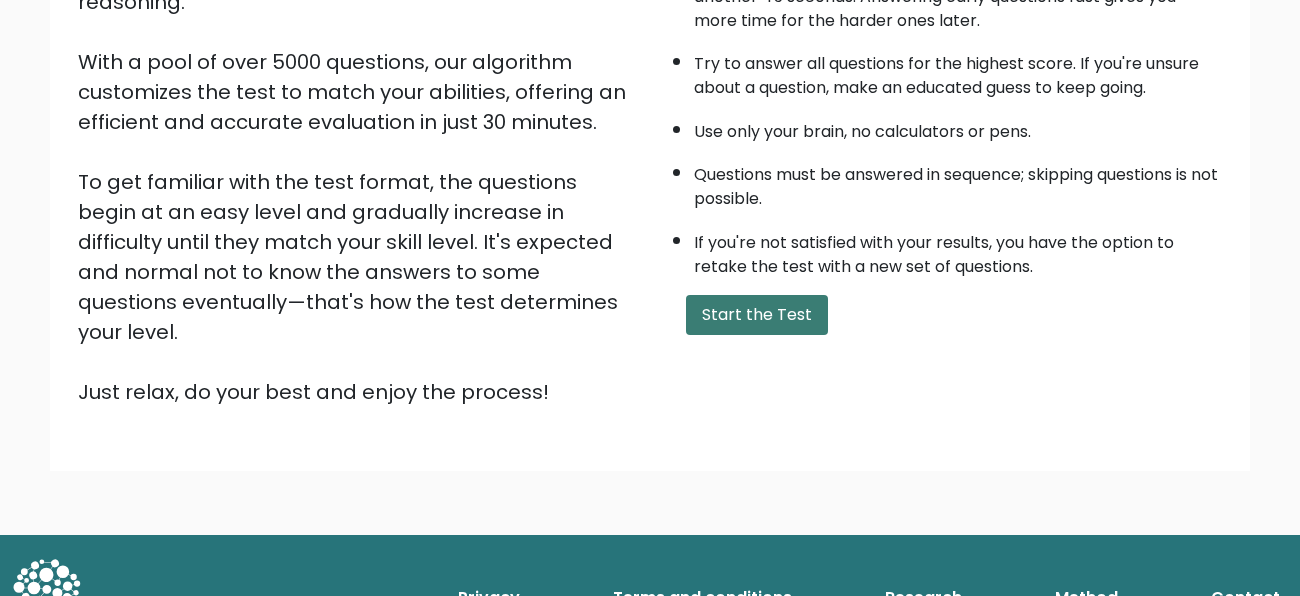 click on "Start the Test" at bounding box center (757, 315) 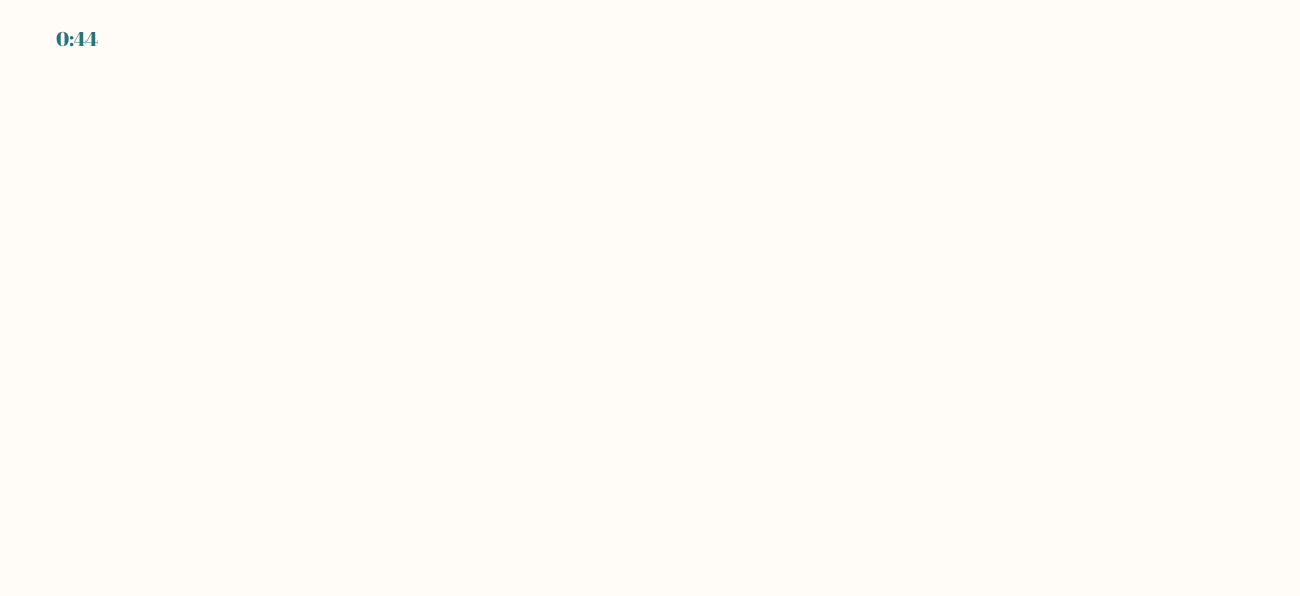 scroll, scrollTop: 0, scrollLeft: 0, axis: both 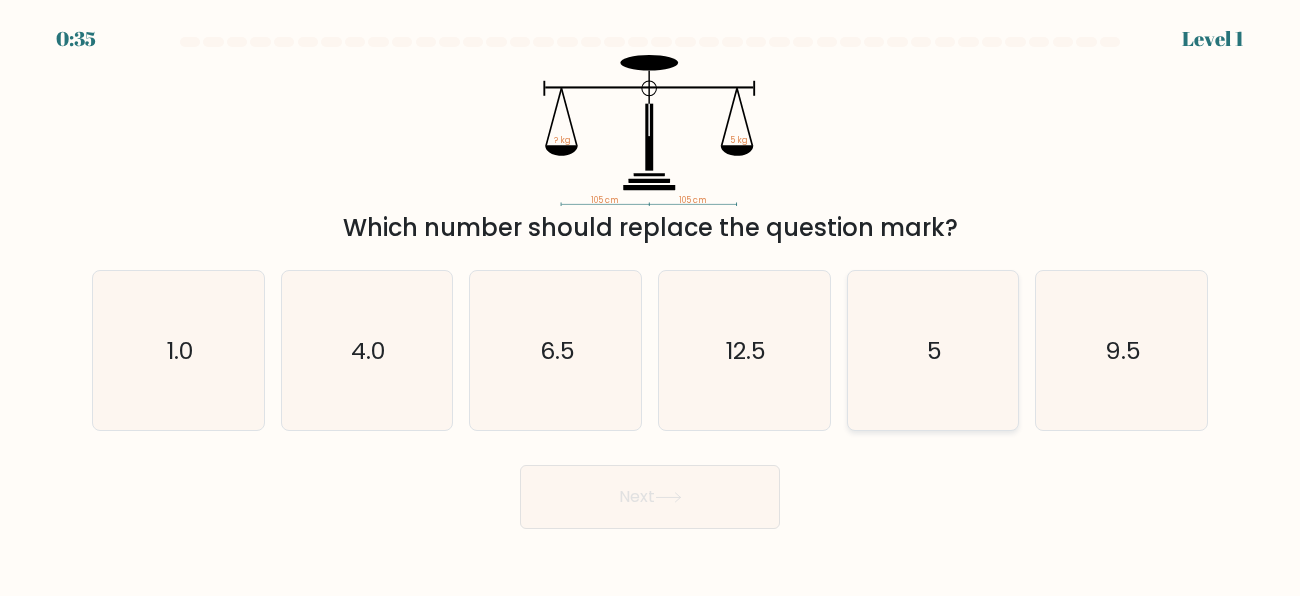 click on "5" 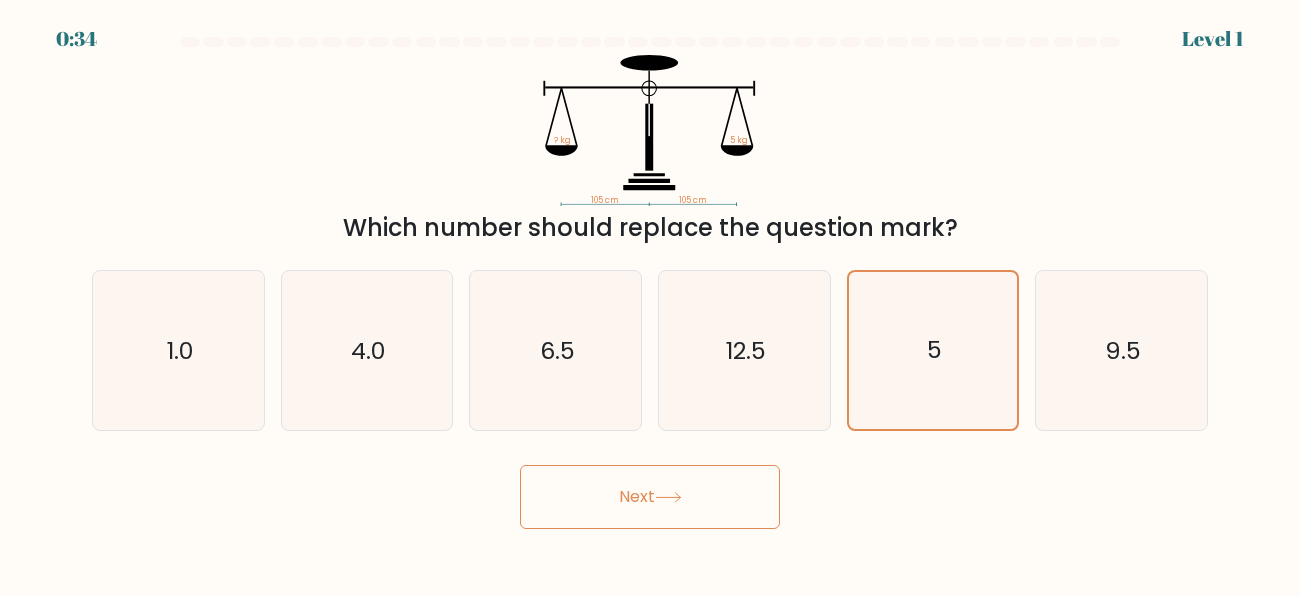 click 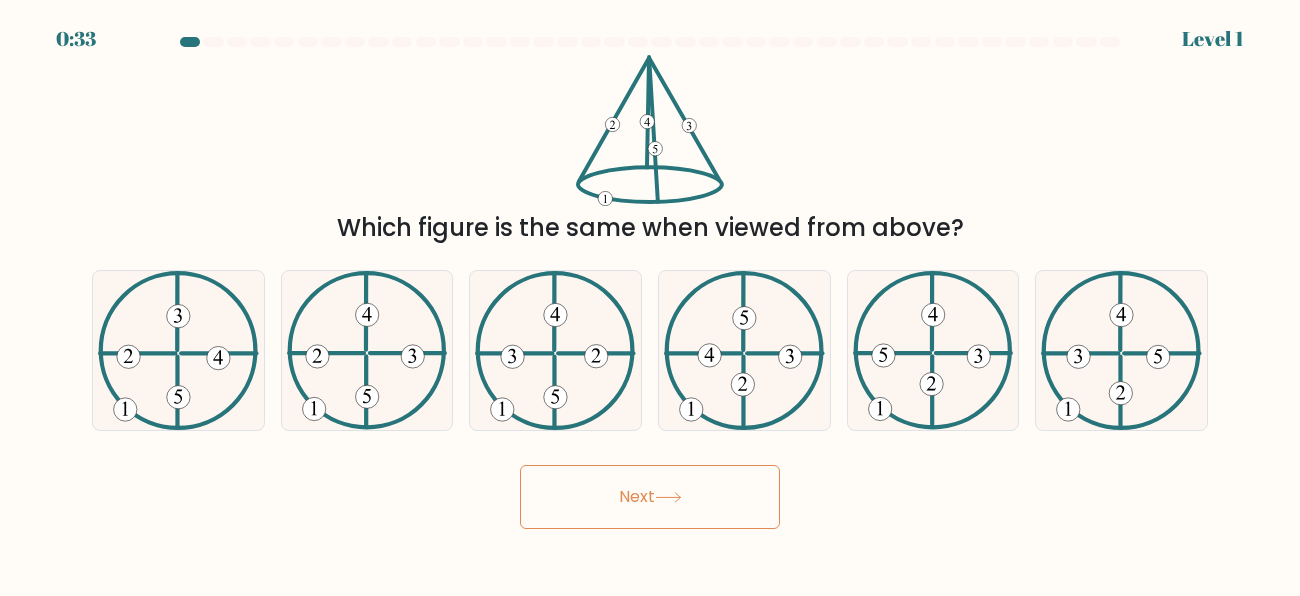 click on "Next" at bounding box center [650, 497] 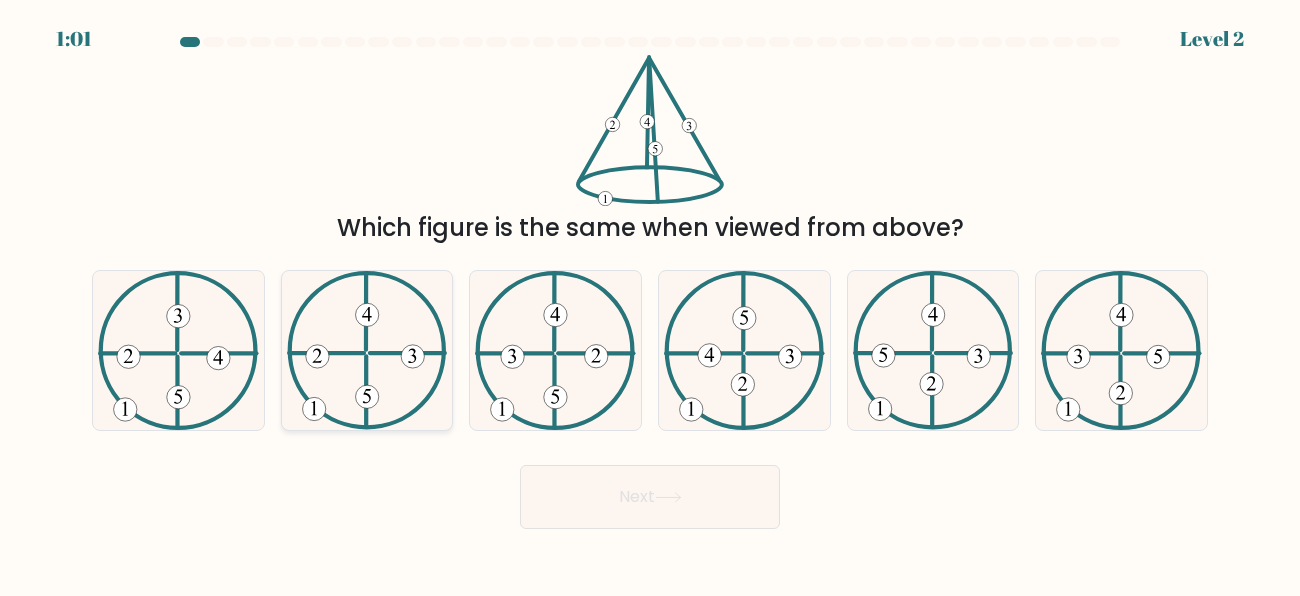 click 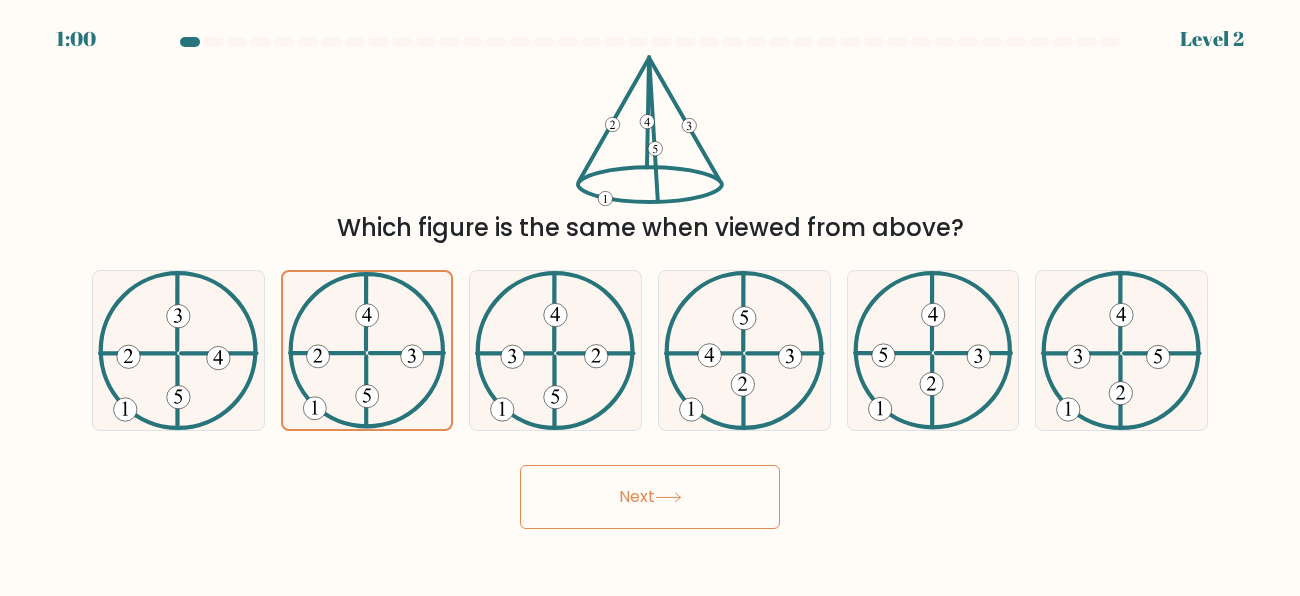 click on "Next" at bounding box center (650, 497) 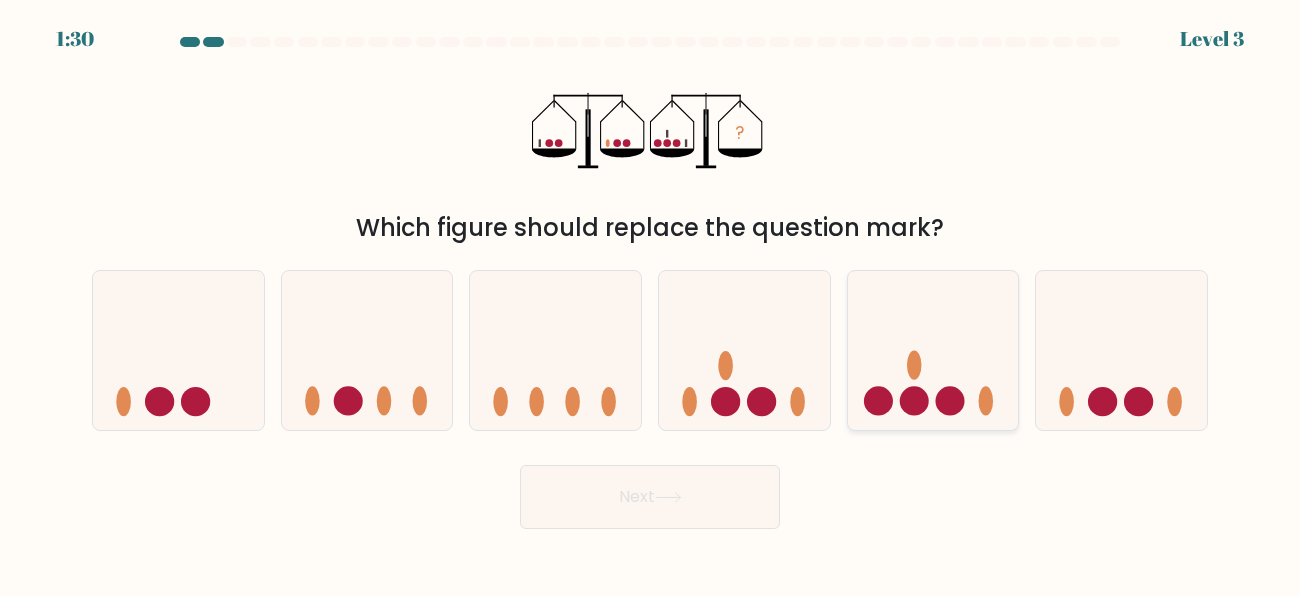 click 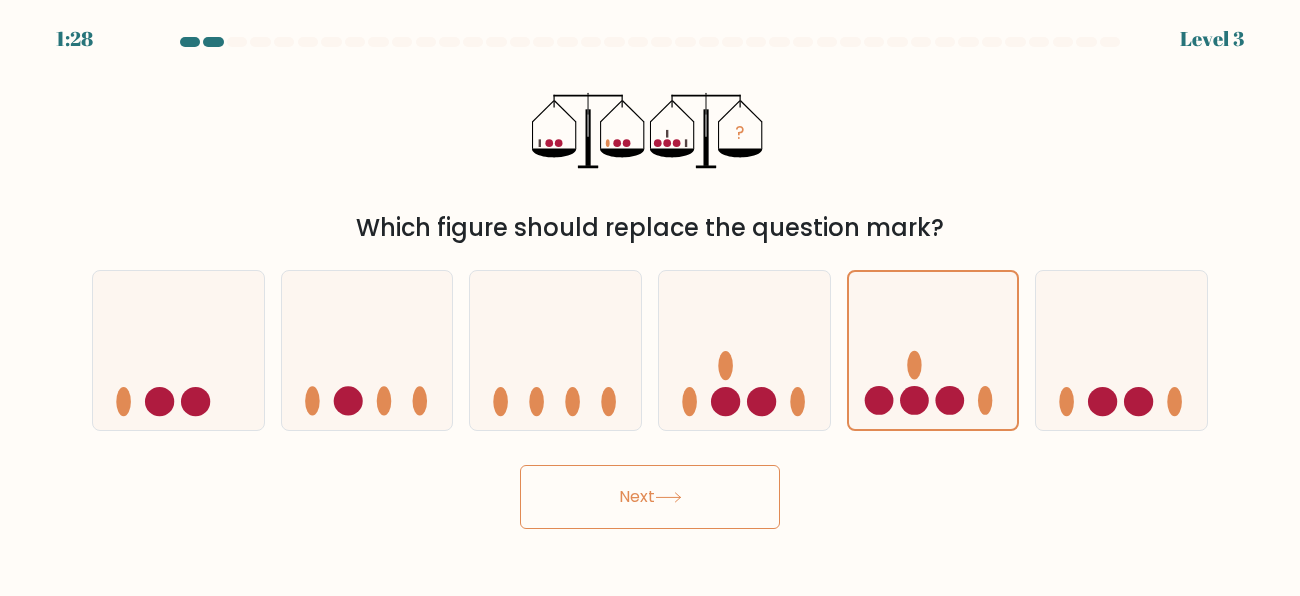 click on "Next" at bounding box center (650, 497) 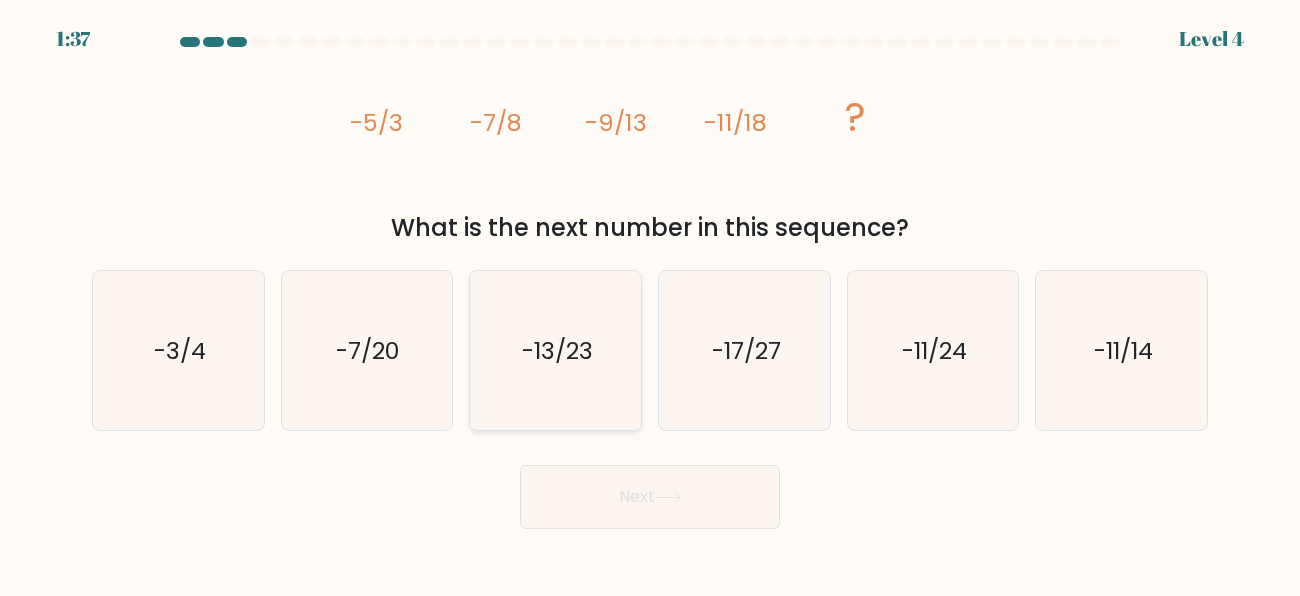 click on "-13/23" 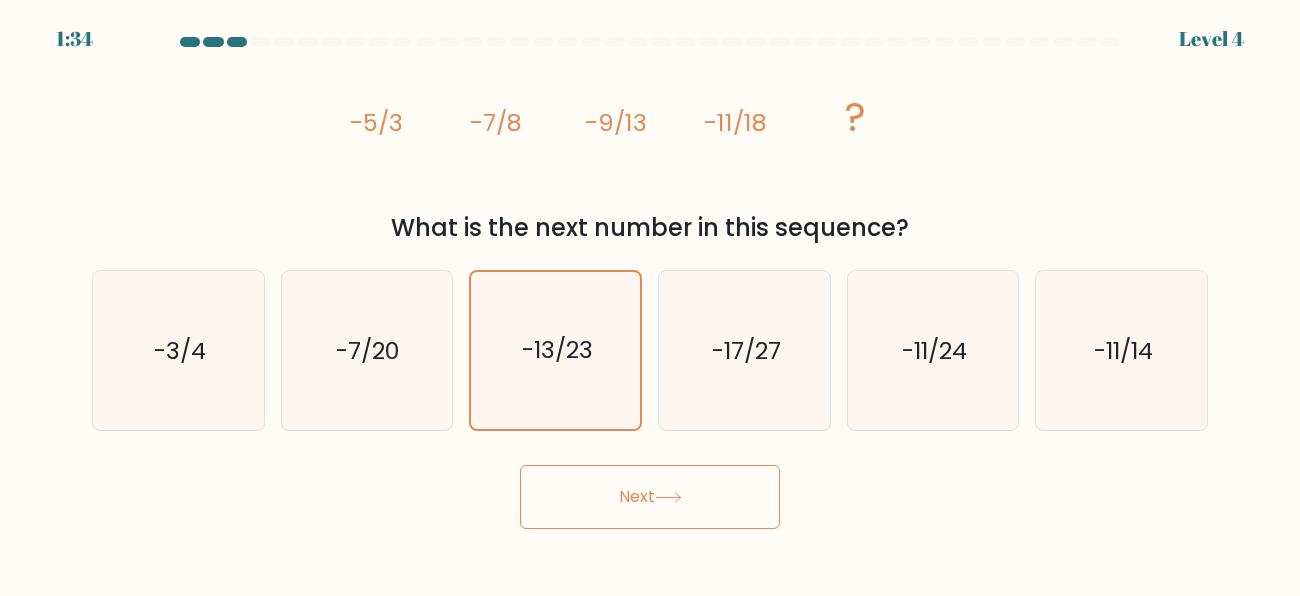 click on "Next" at bounding box center [650, 497] 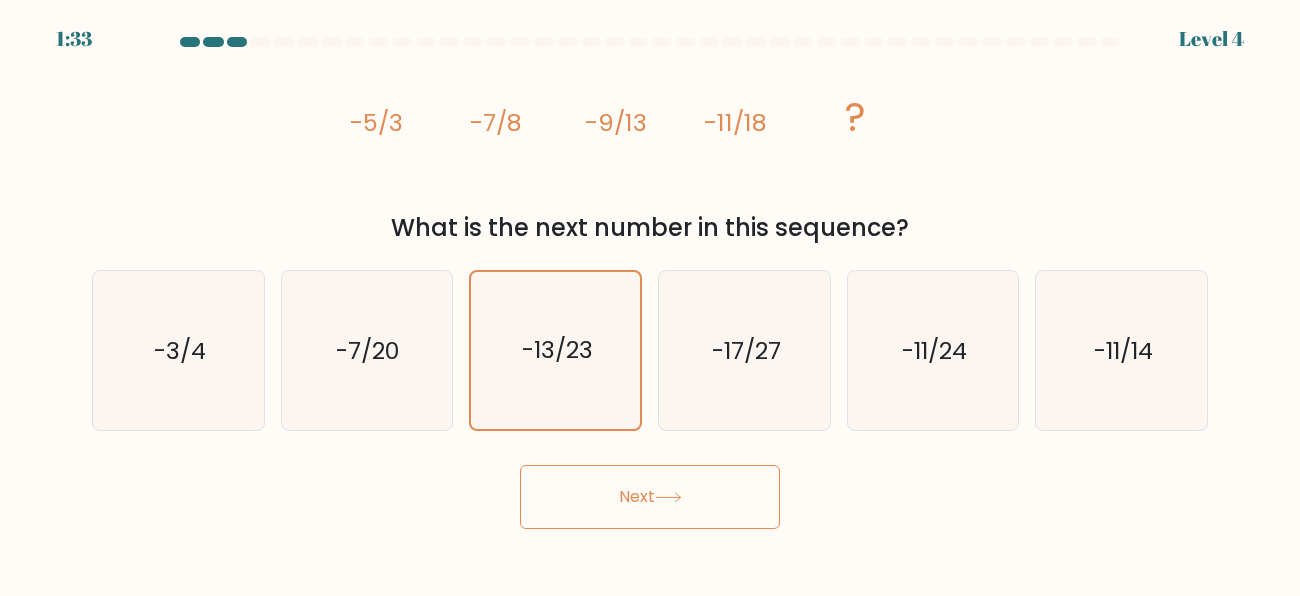 click on "Next" at bounding box center [650, 497] 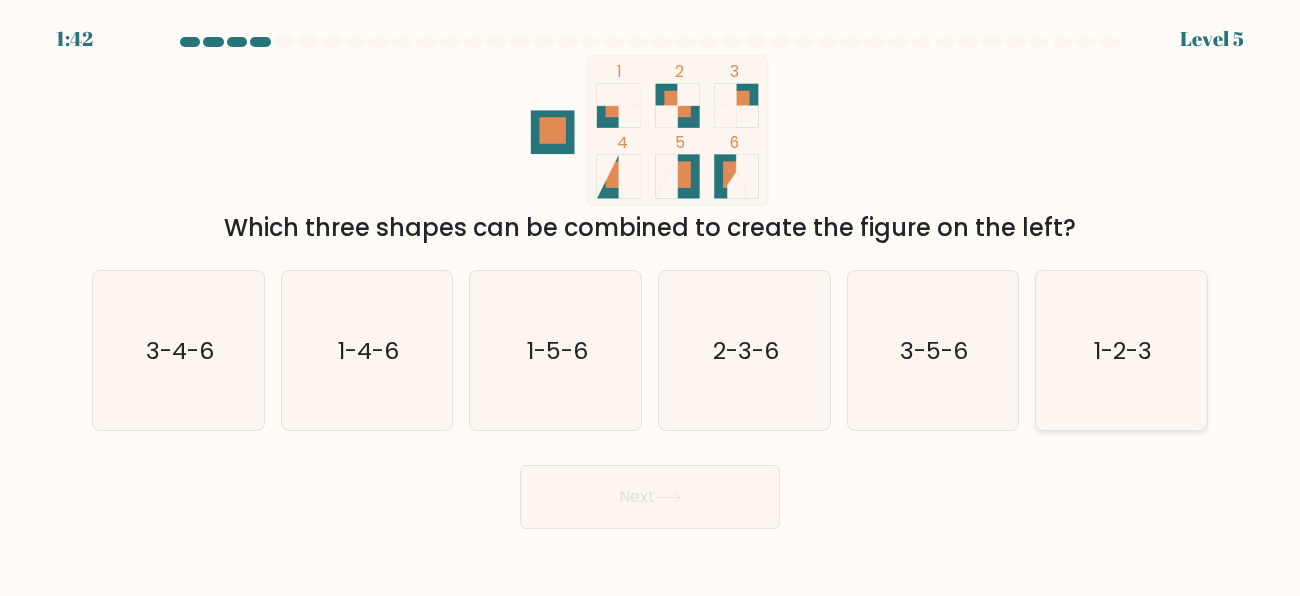 click on "1-2-3" 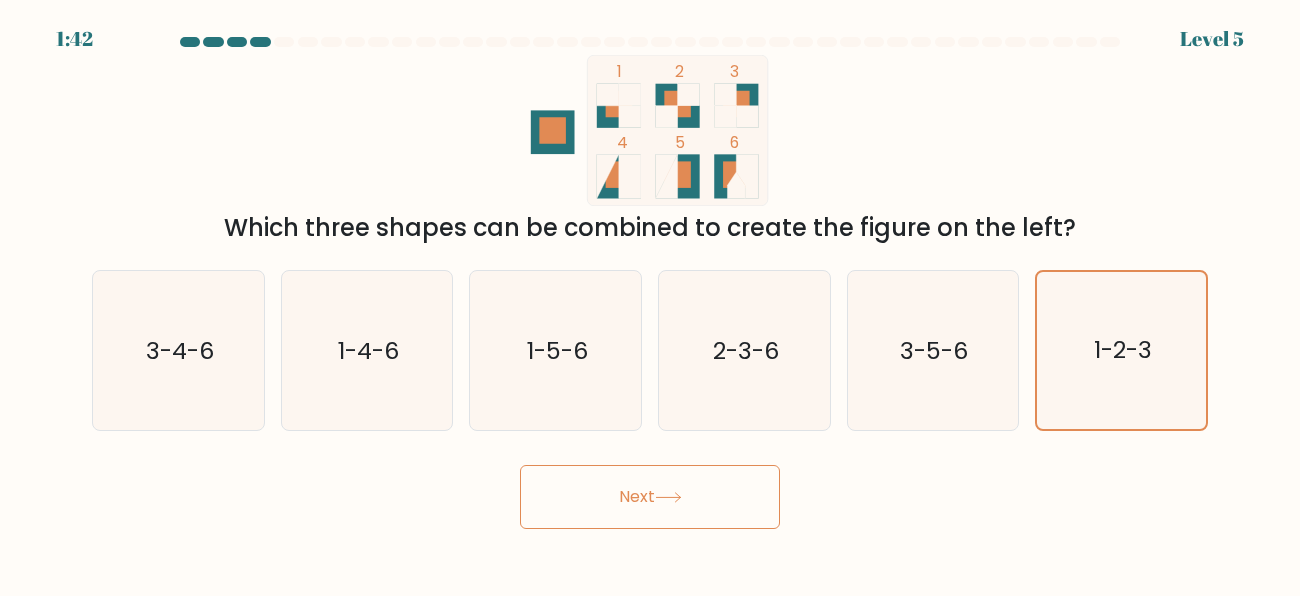 click on "Next" at bounding box center (650, 497) 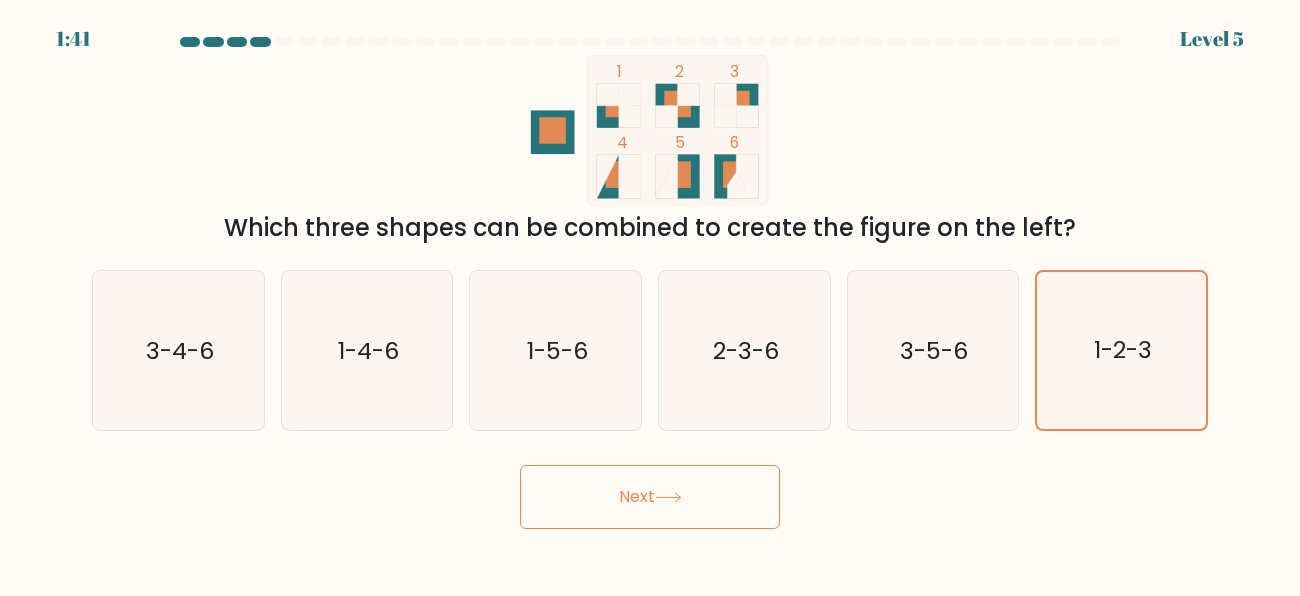 click on "Next" at bounding box center [650, 497] 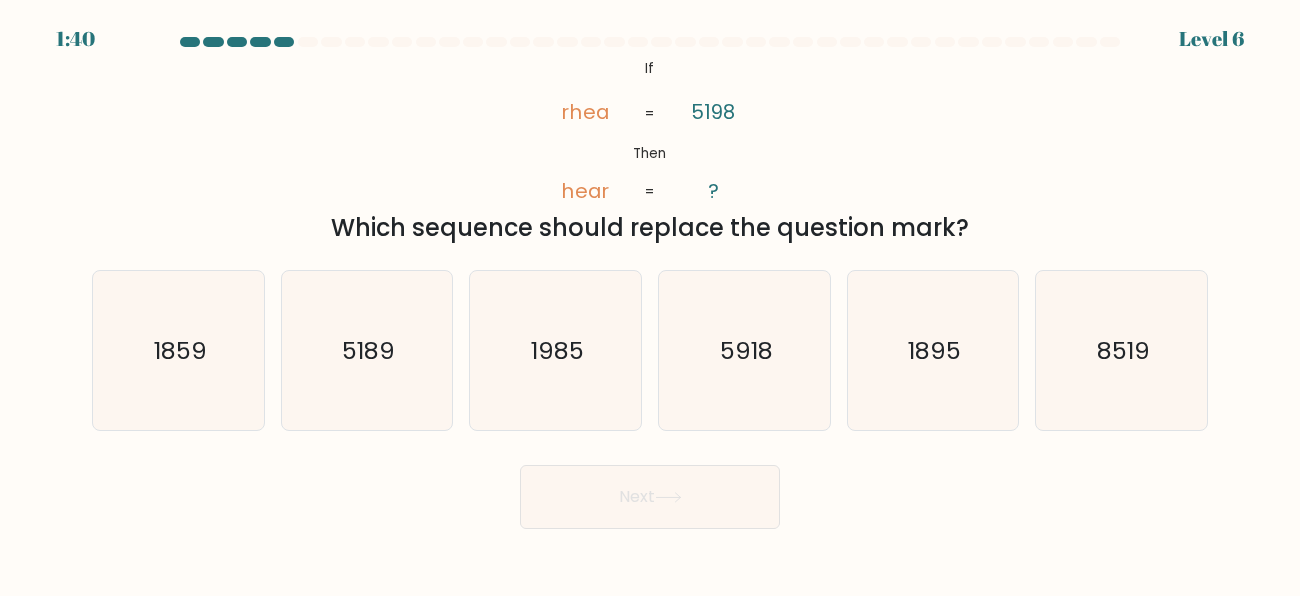 click on "Next" at bounding box center (650, 497) 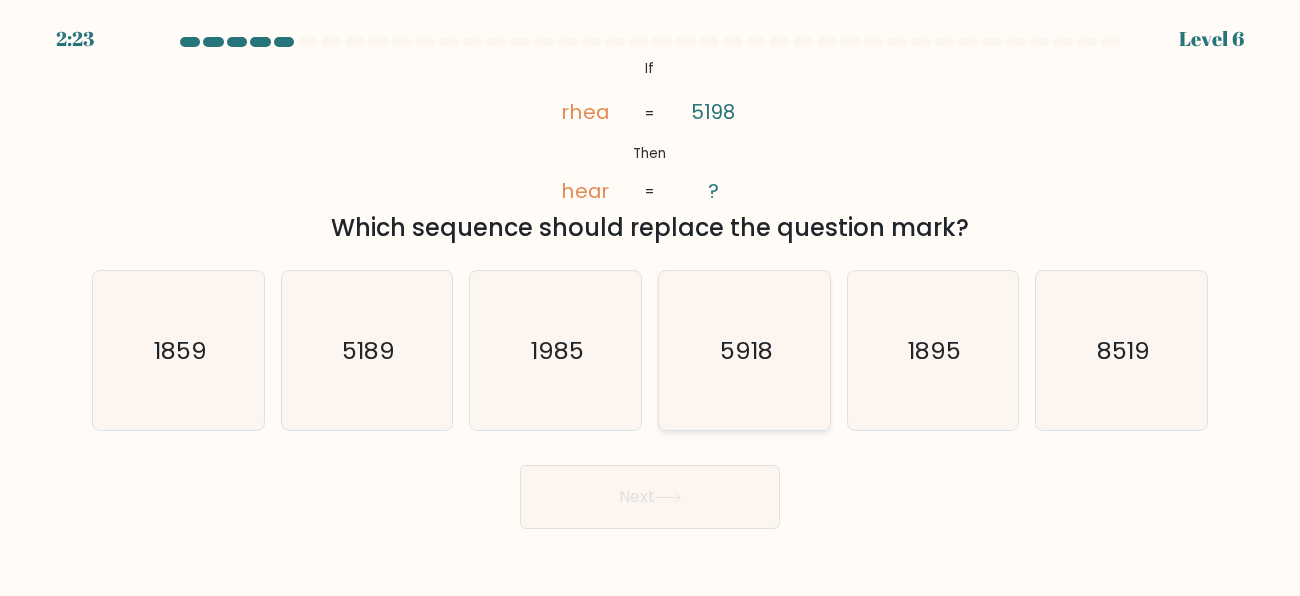 click on "5918" 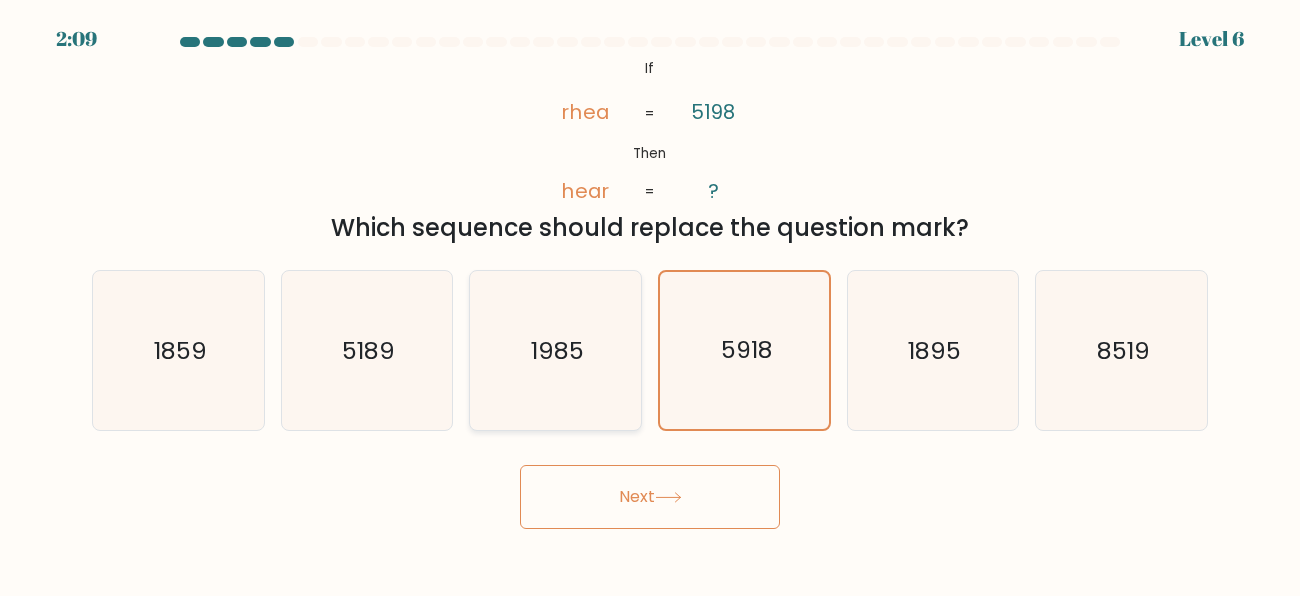 click on "1985" 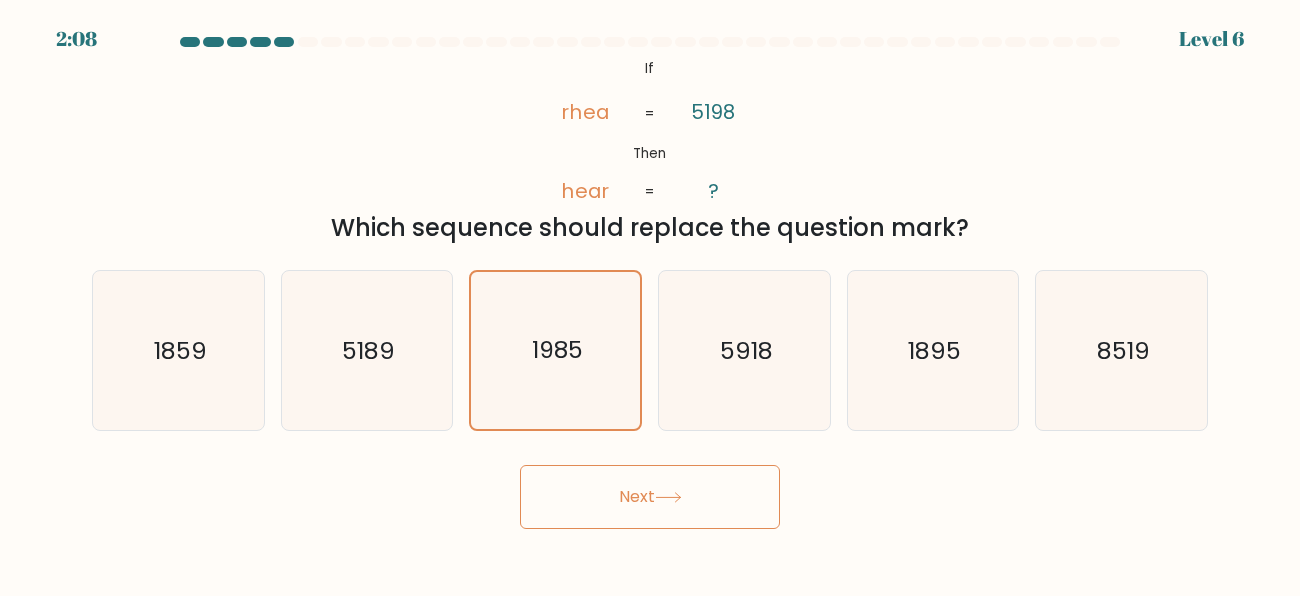 click on "Next" at bounding box center [650, 497] 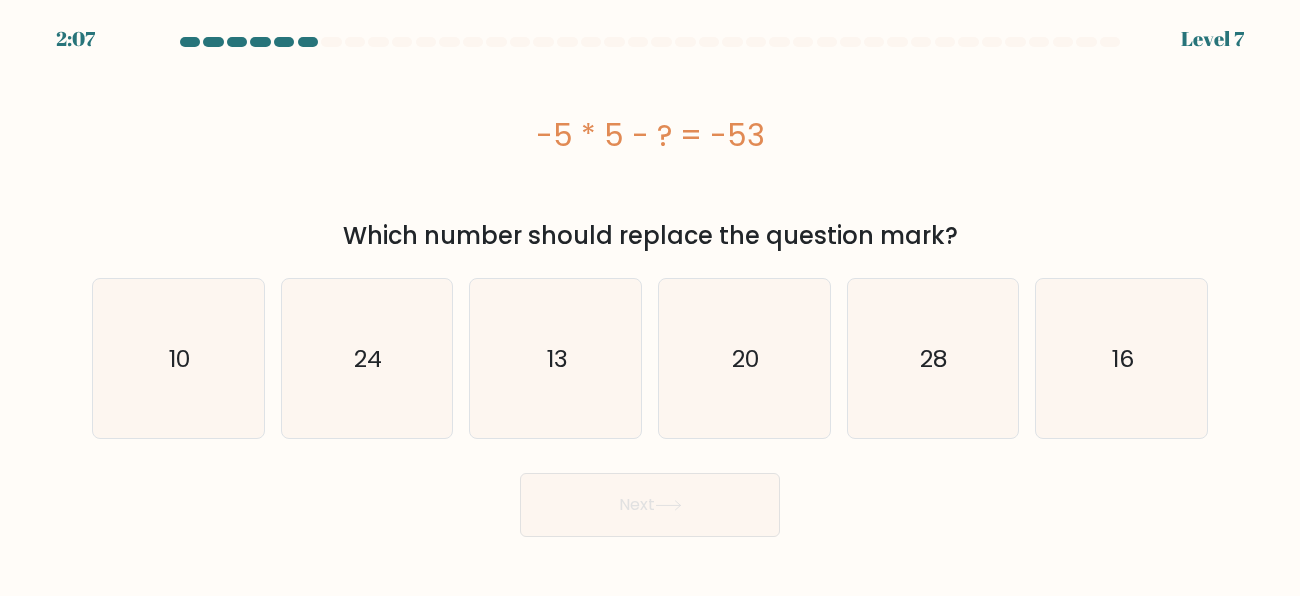 click on "Next" at bounding box center [650, 505] 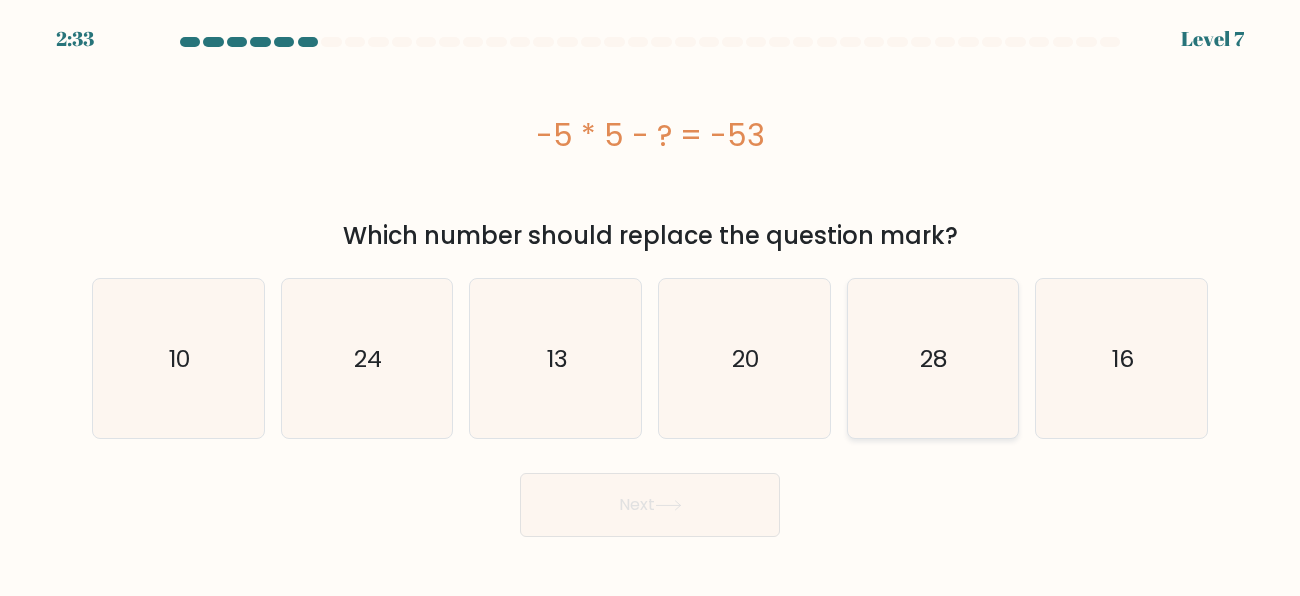 click on "28" 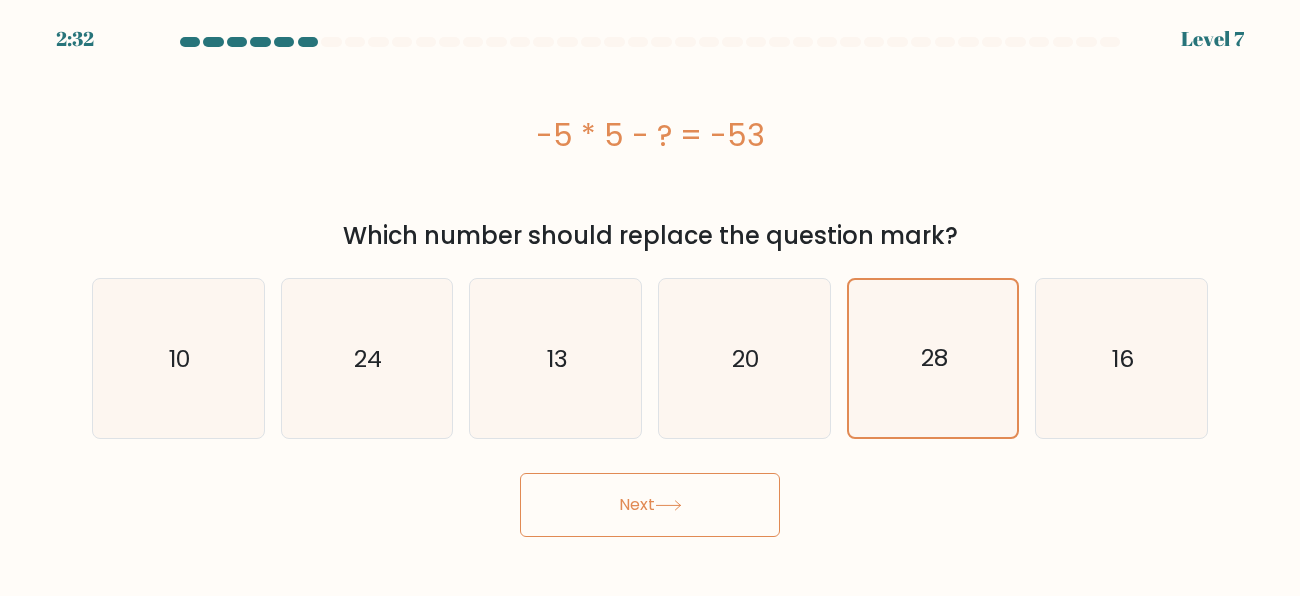 click on "Next" at bounding box center [650, 505] 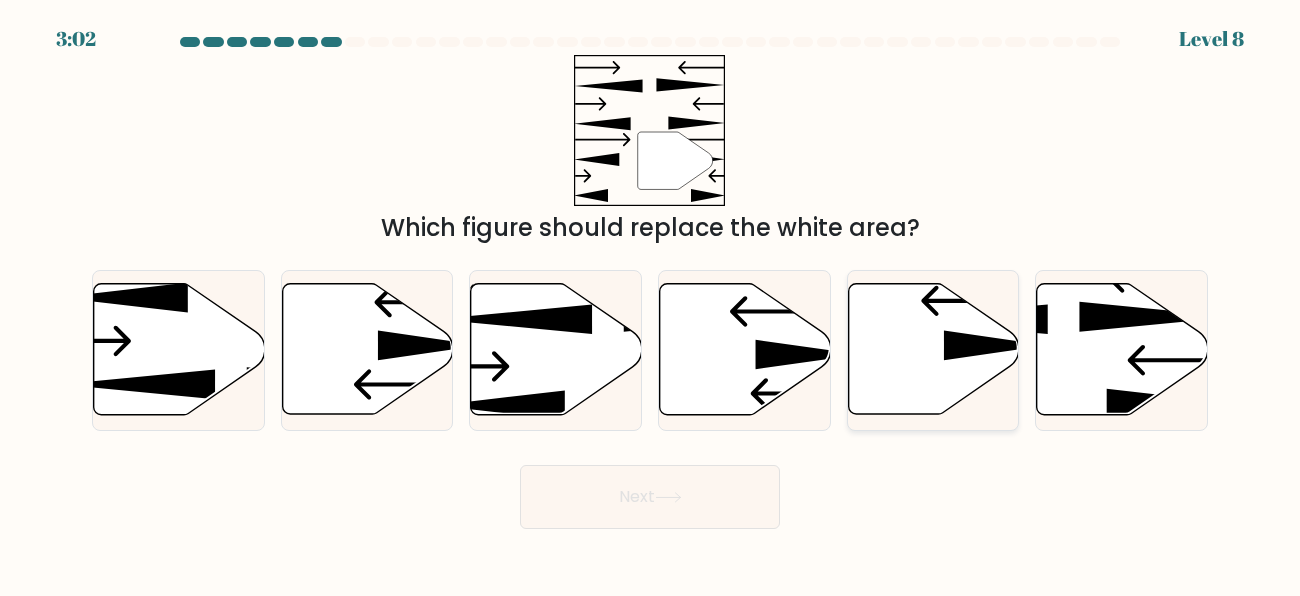 click 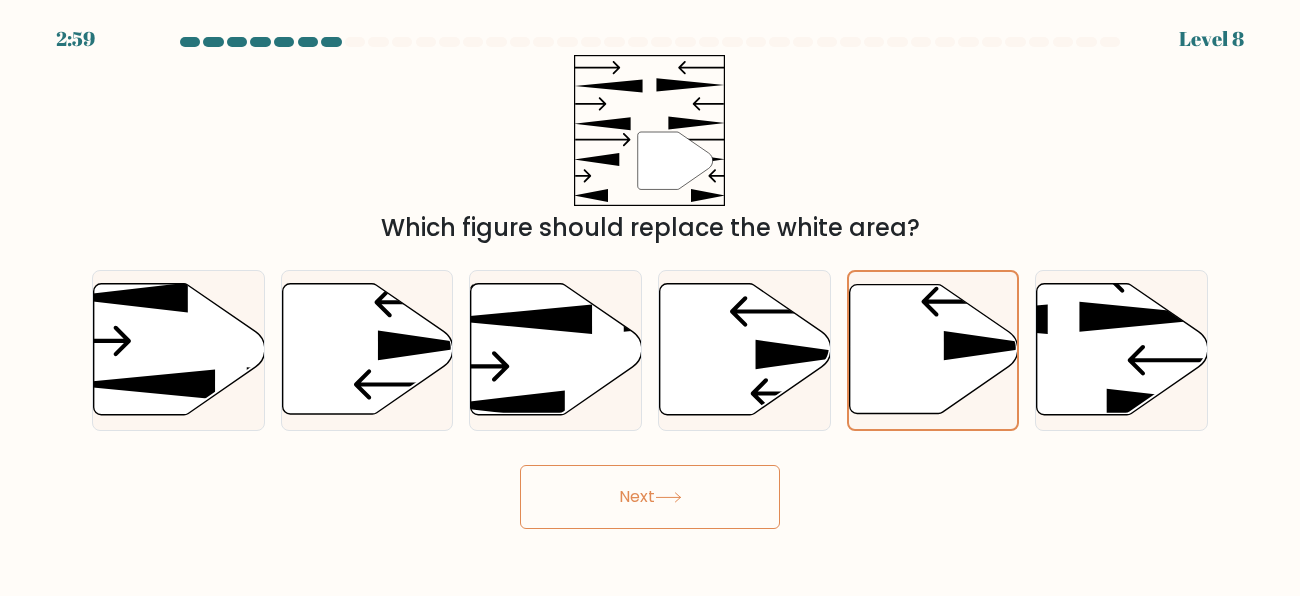 click on "Next" at bounding box center [650, 497] 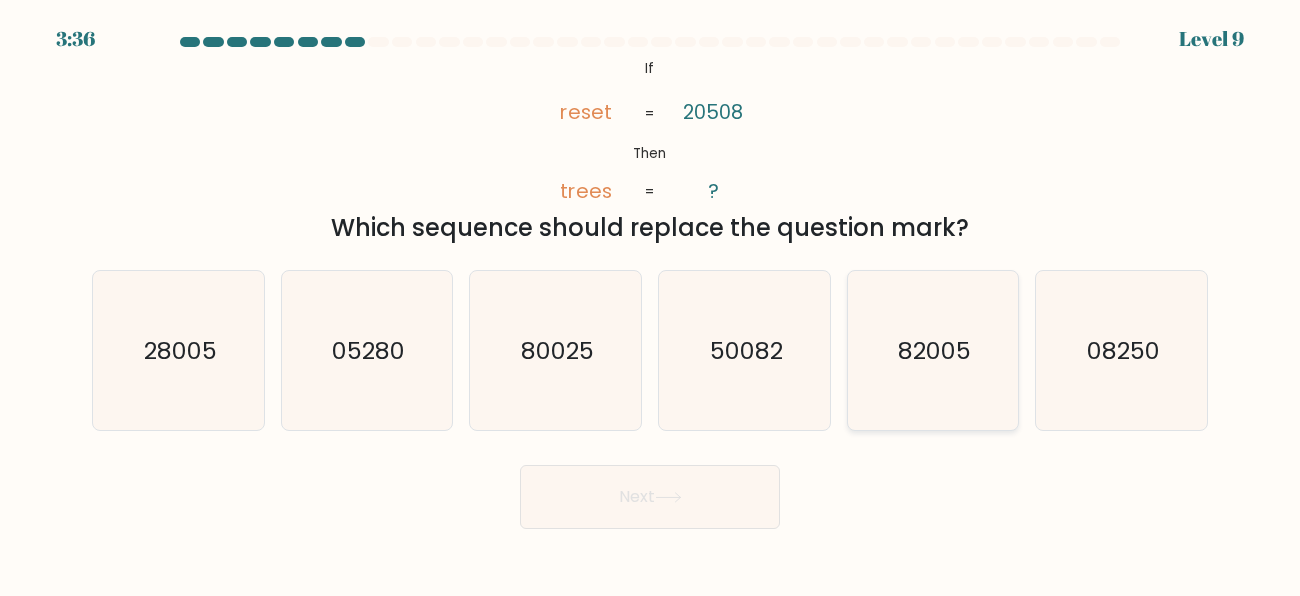 click on "82005" 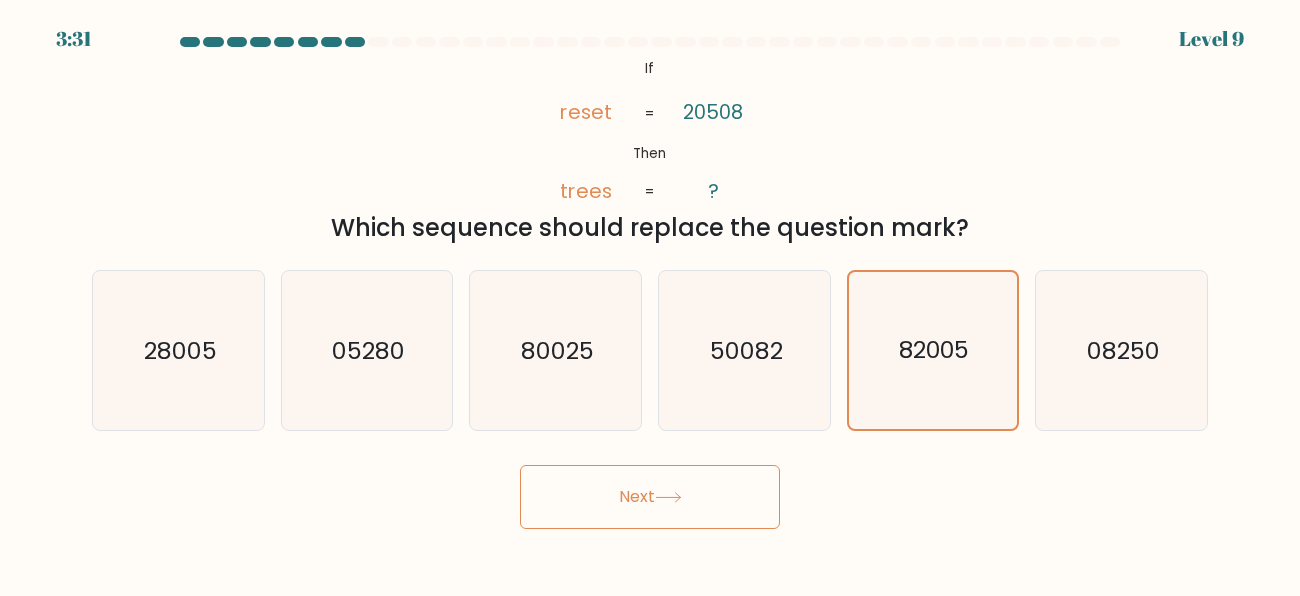 click on "Next" at bounding box center (650, 497) 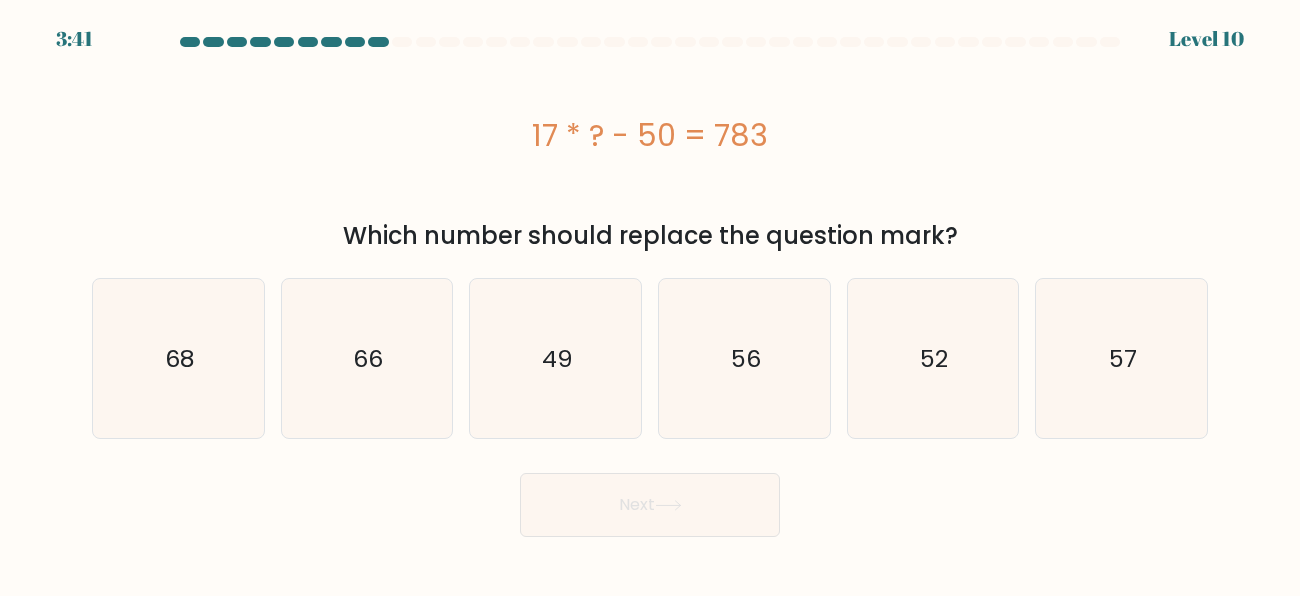 click on "17 * ? - 50 = 783" at bounding box center (650, 135) 